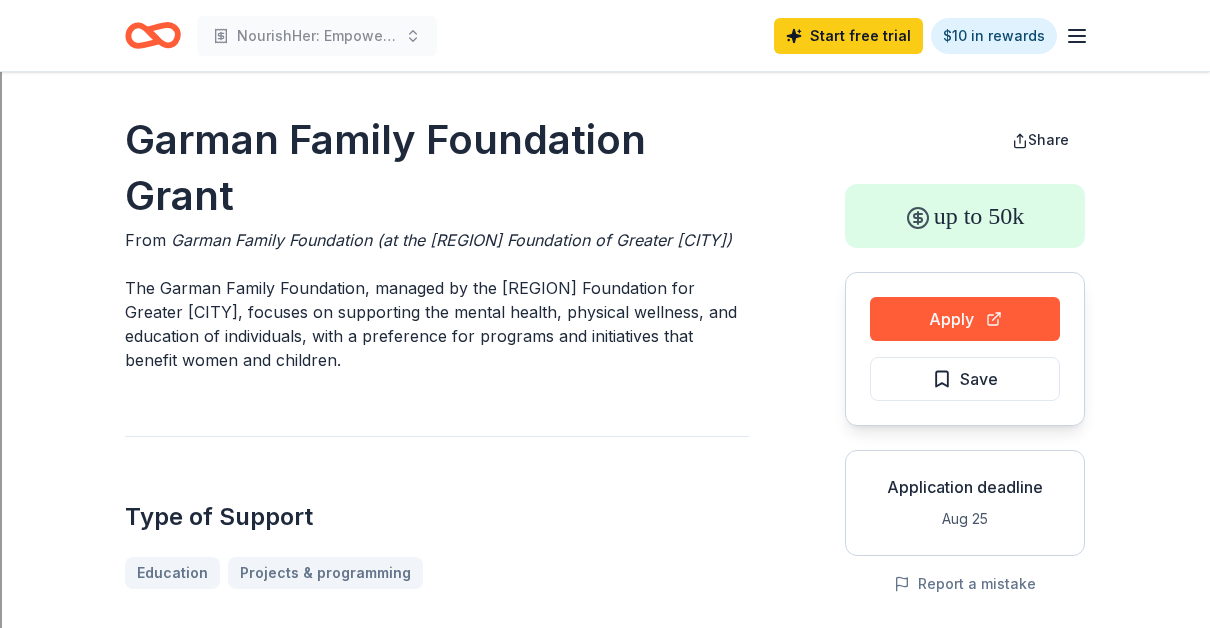 scroll, scrollTop: 381, scrollLeft: 0, axis: vertical 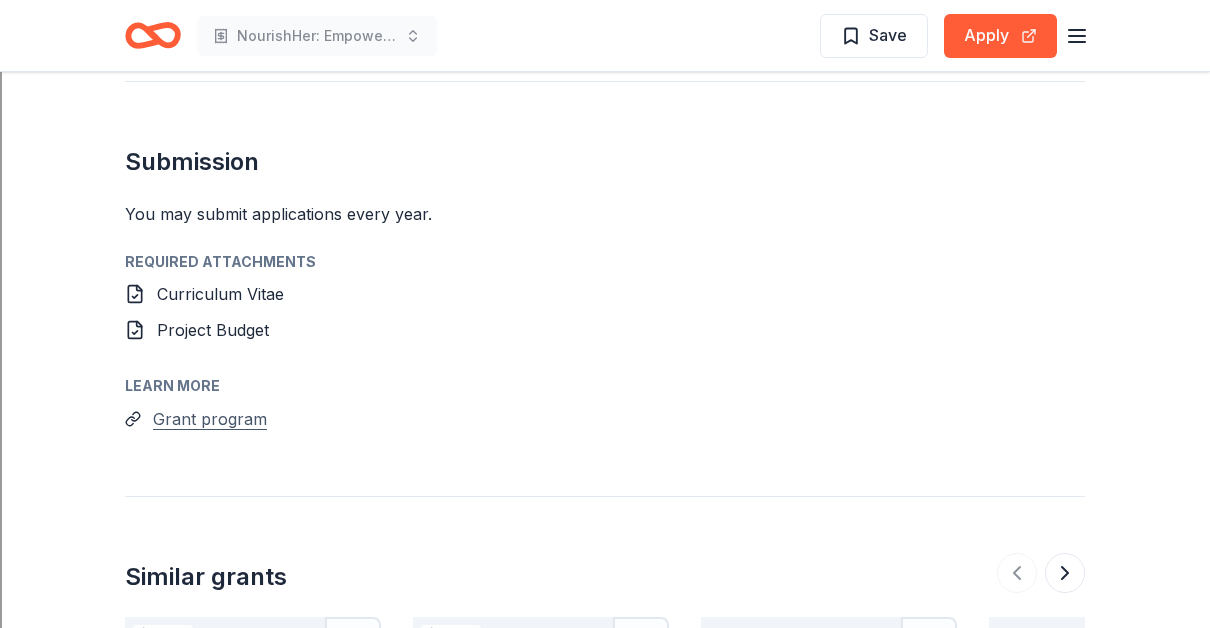 click on "Grant program" at bounding box center (210, 419) 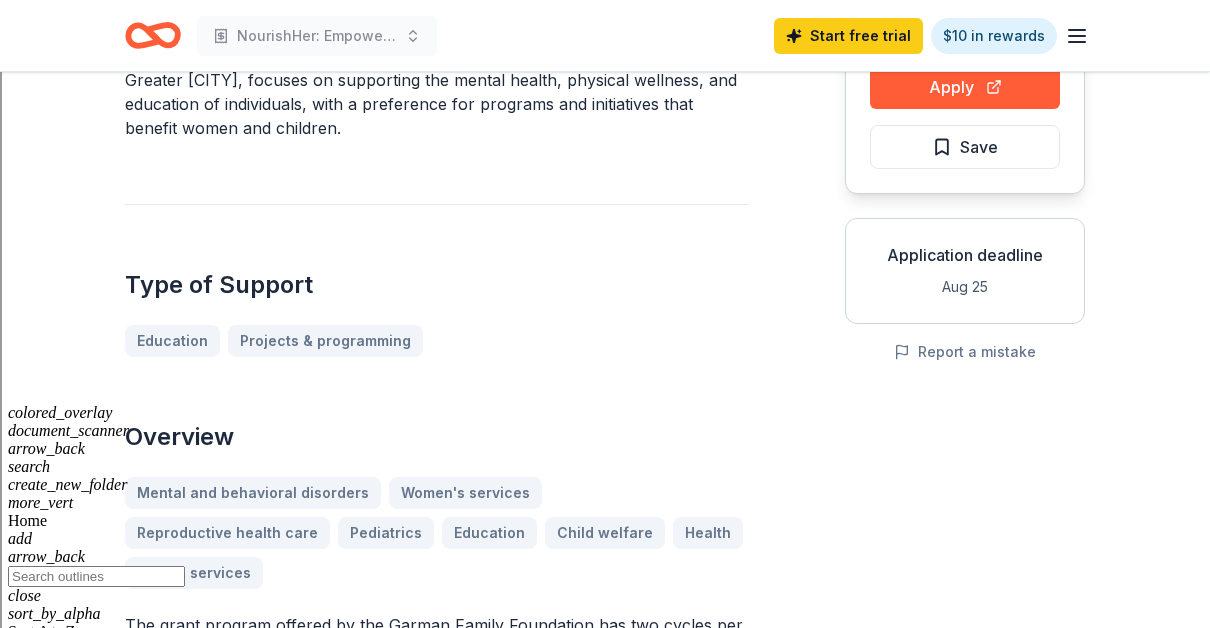 scroll, scrollTop: 0, scrollLeft: 0, axis: both 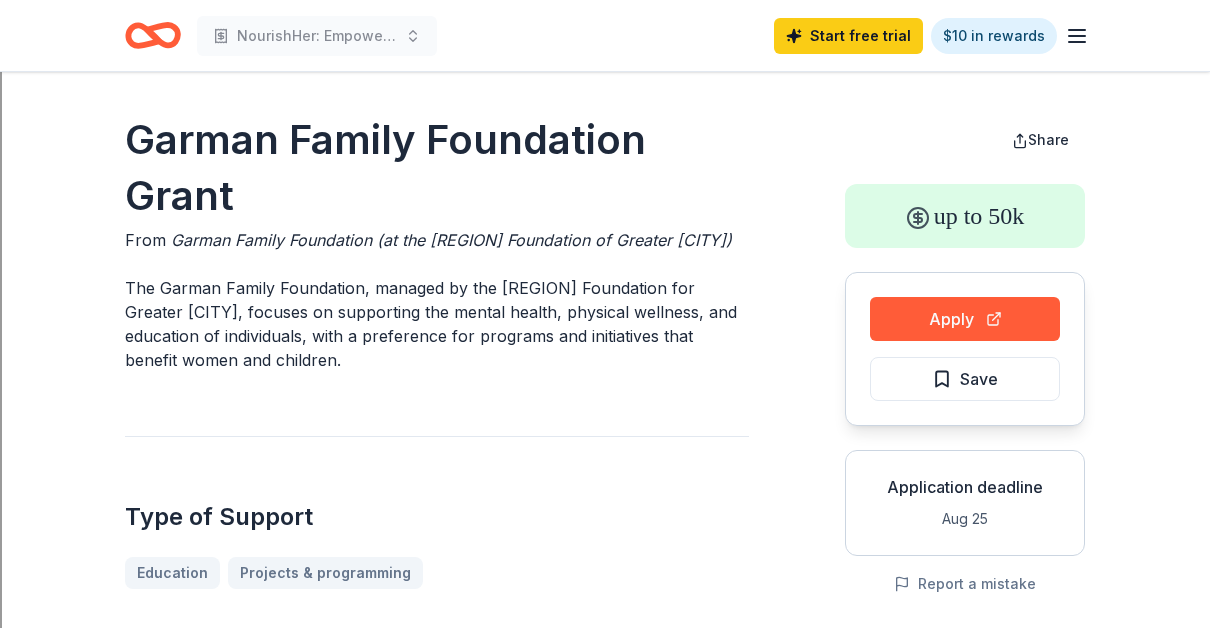 click 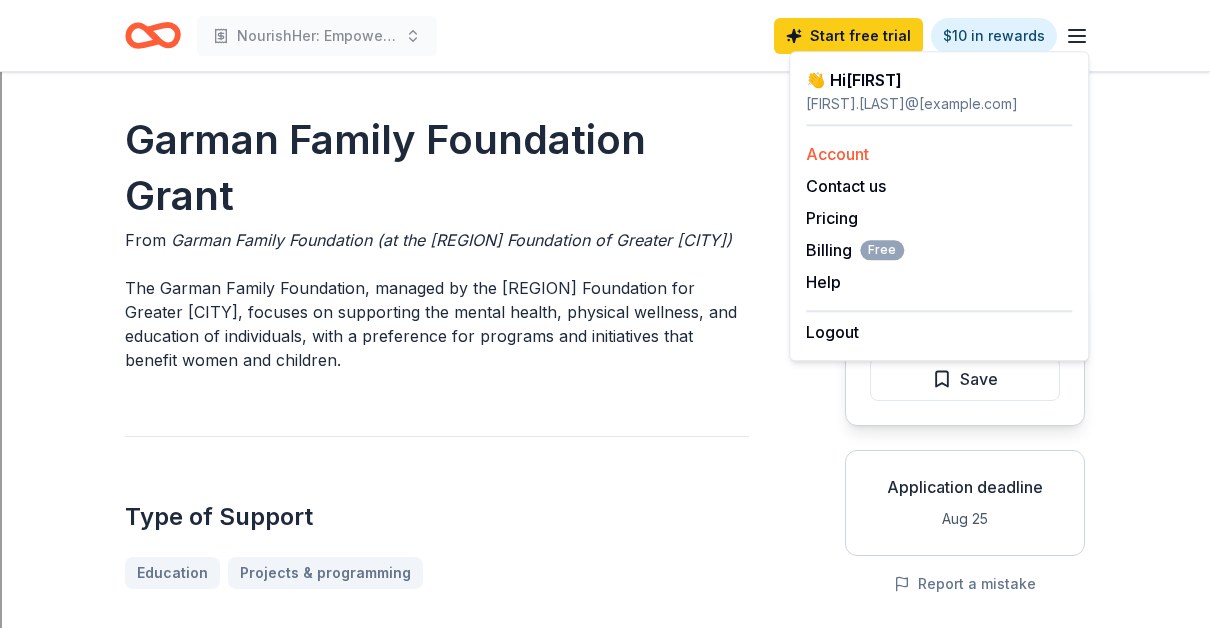 click on "Account" at bounding box center [837, 154] 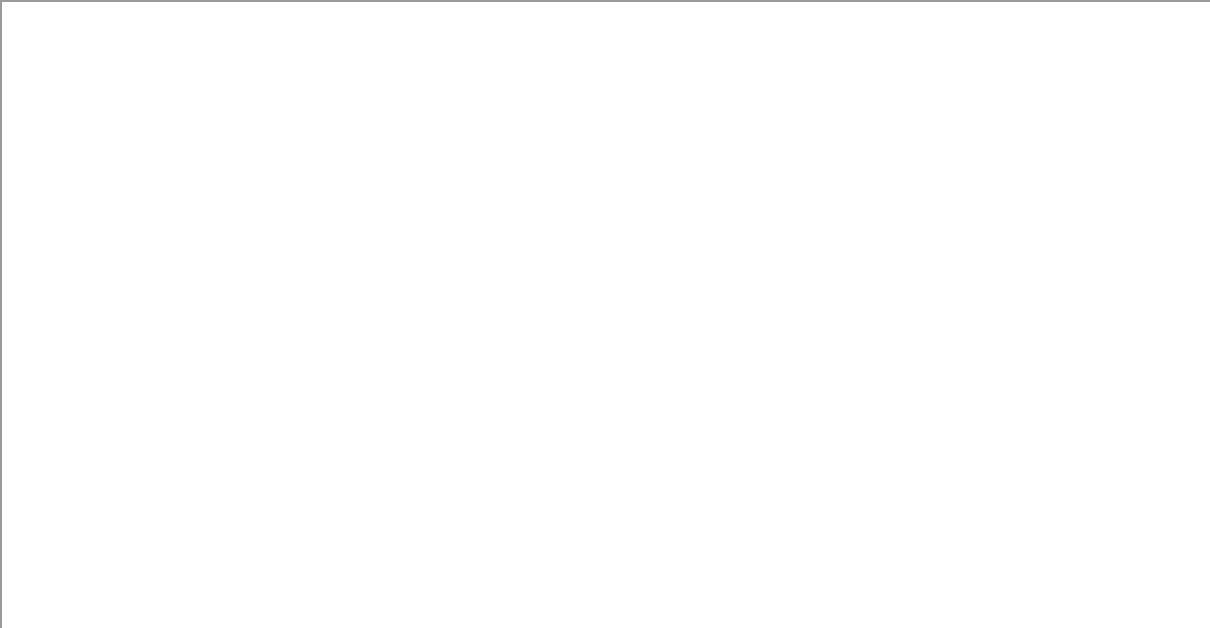 click 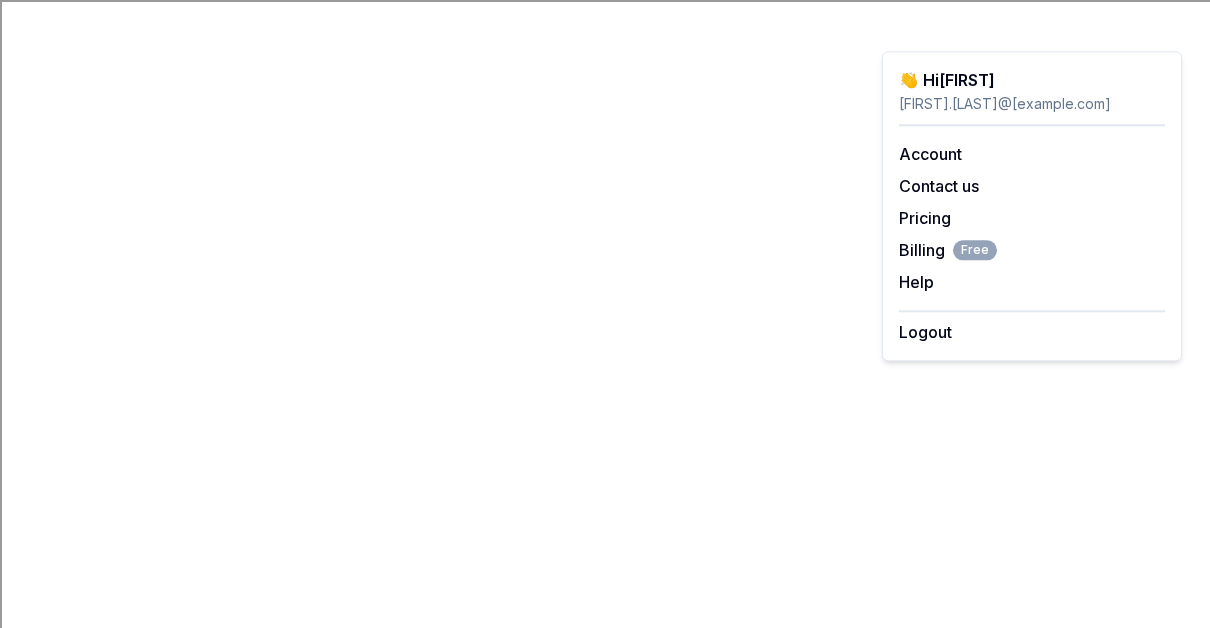 click on "sherilyn.ware@gmail.com" at bounding box center [1032, 104] 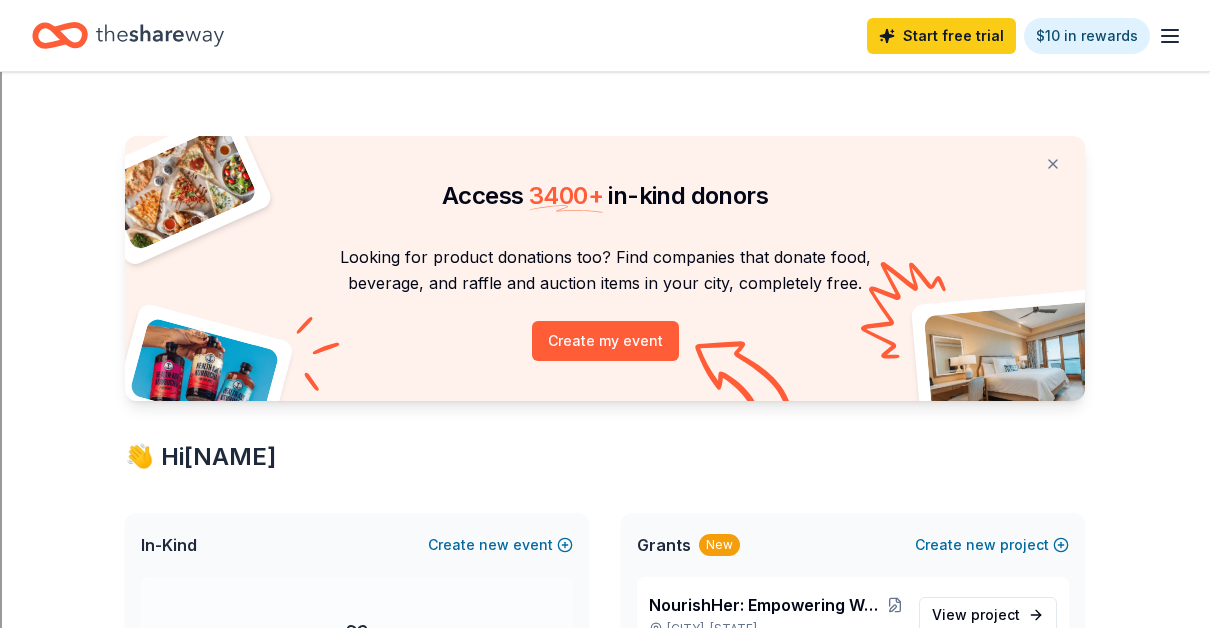 scroll, scrollTop: 0, scrollLeft: 0, axis: both 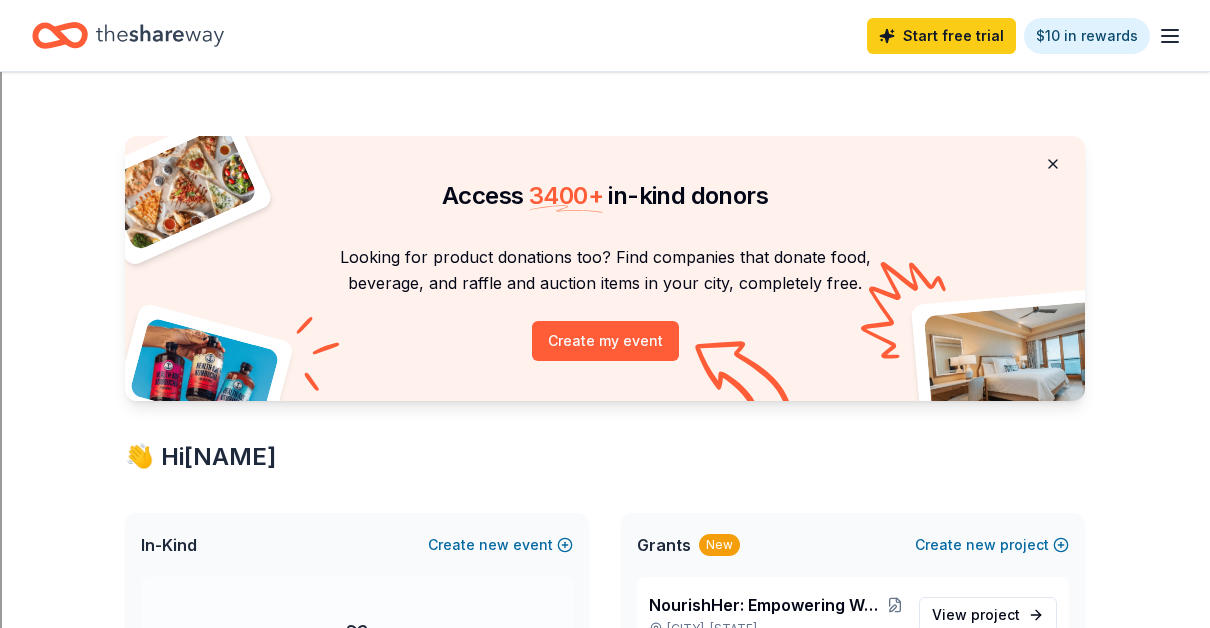 click at bounding box center (1053, 164) 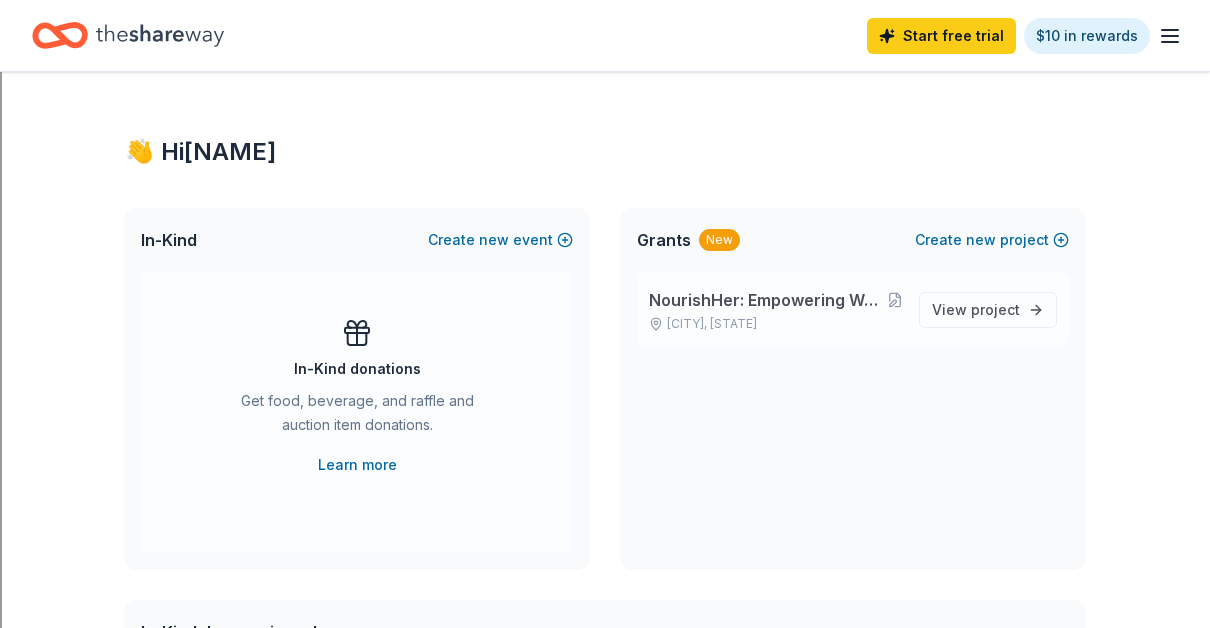 click on "NourishHer: Empowering Women in Community and Economic Development and Healthy Eating and Wellness" at bounding box center (768, 300) 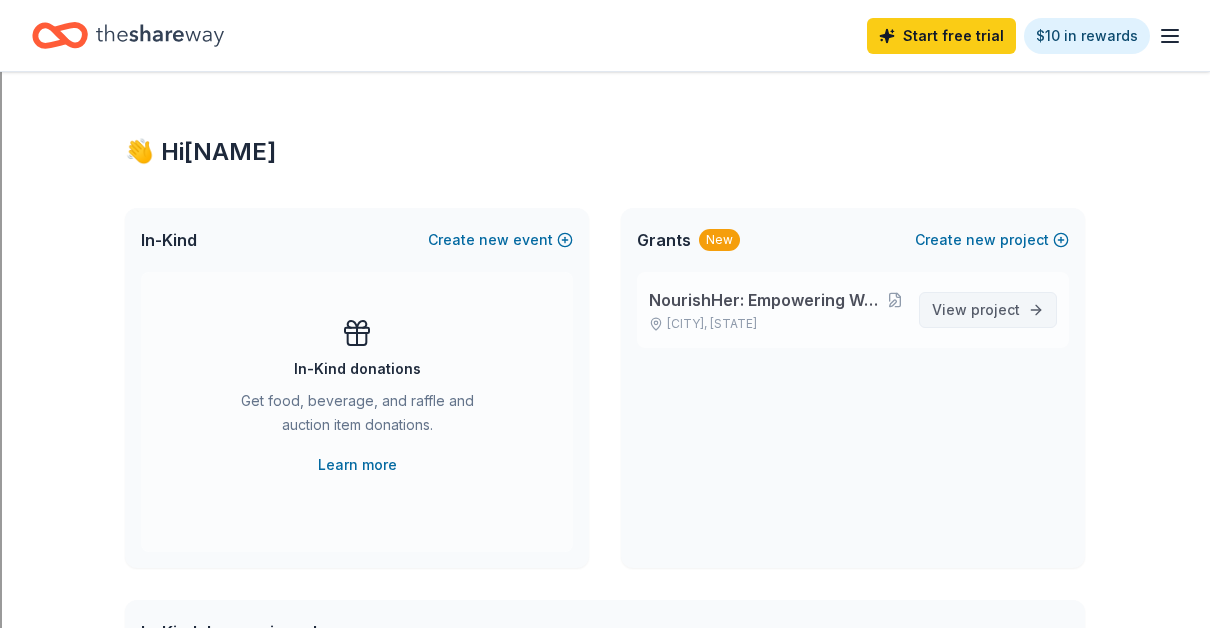 click on "View   project" at bounding box center (976, 310) 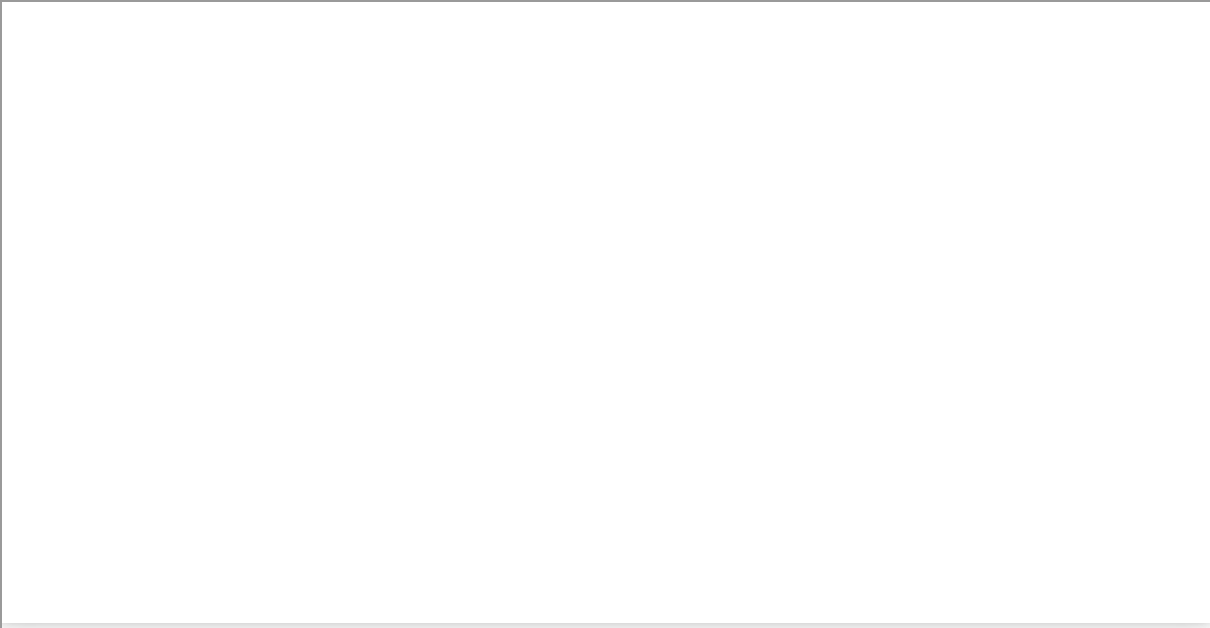 scroll, scrollTop: 10, scrollLeft: 0, axis: vertical 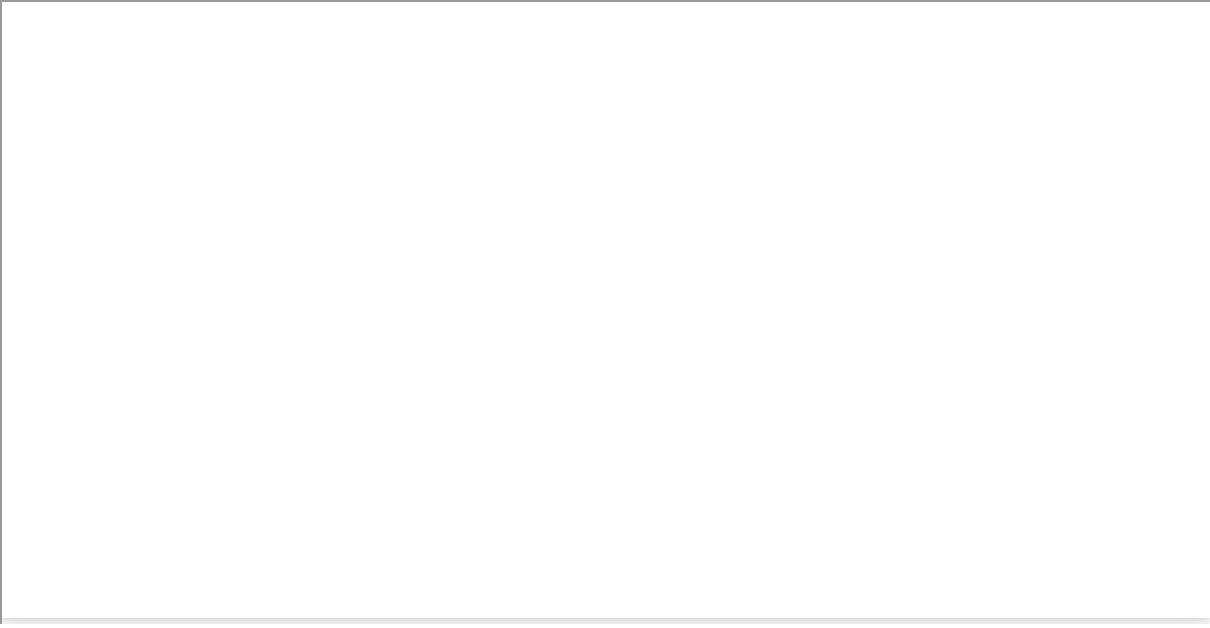 click on "Kronkosky Charitable Foundation Grant" at bounding box center [166, 1140] 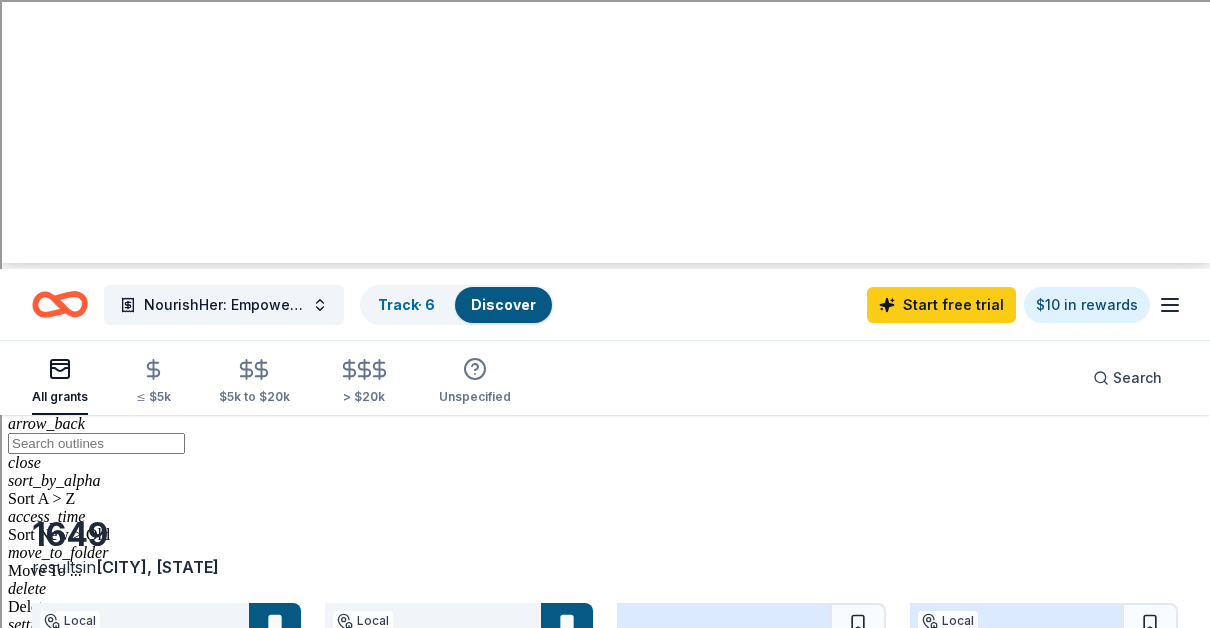 scroll, scrollTop: 411, scrollLeft: 0, axis: vertical 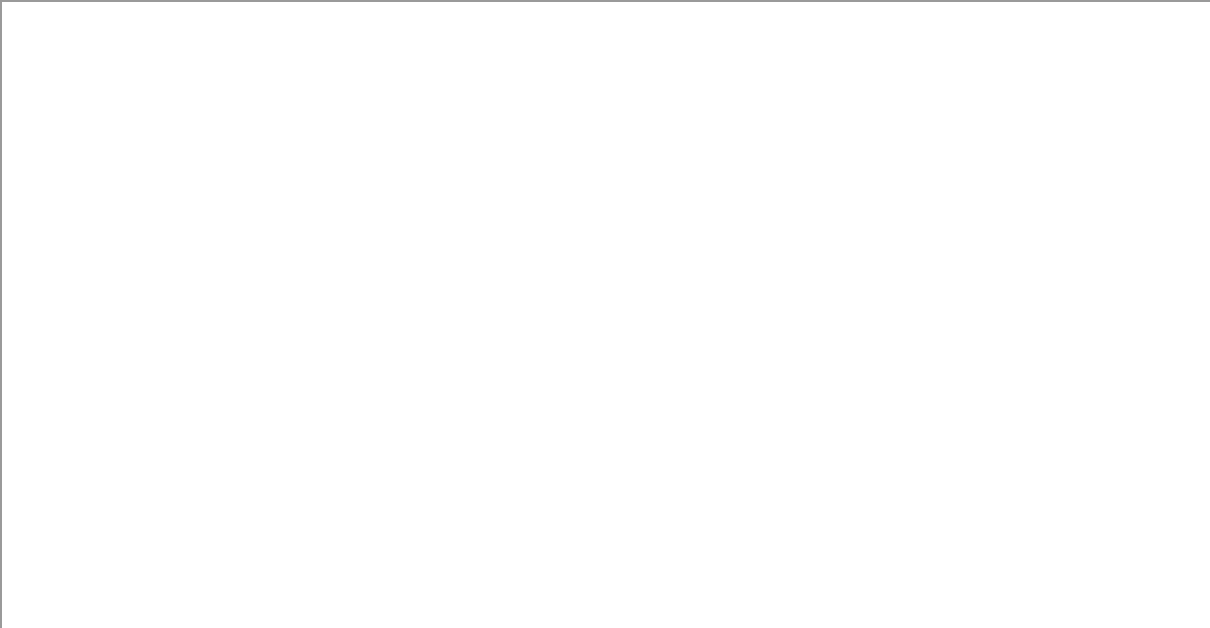 click on "Filter" at bounding box center (89, 820) 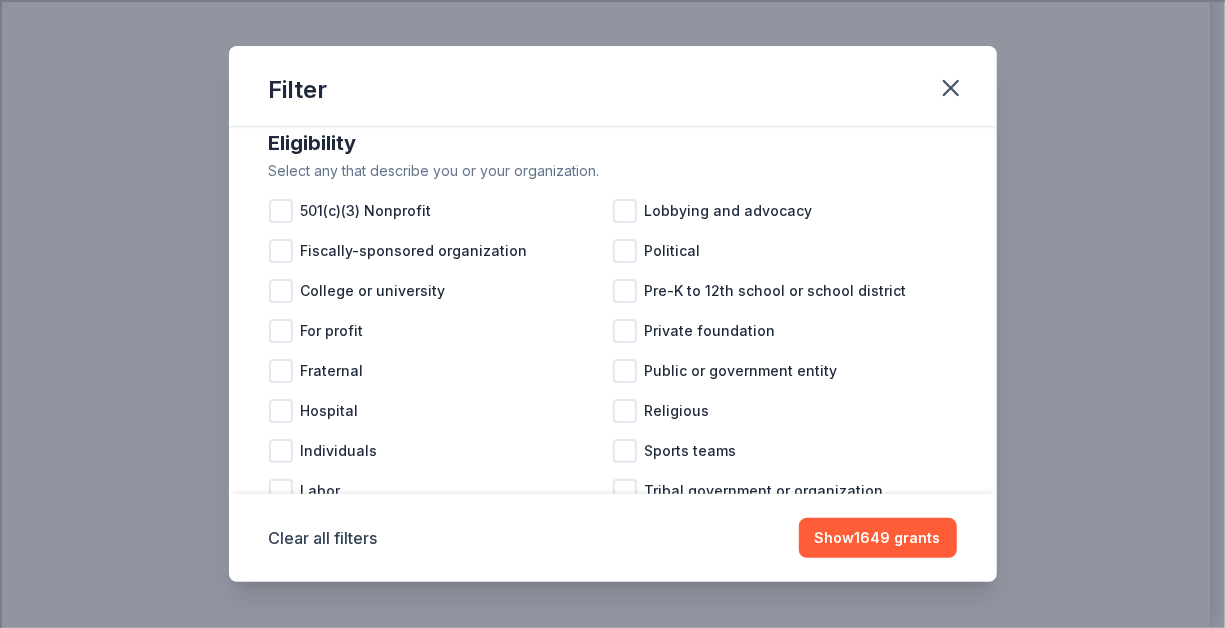scroll, scrollTop: 239, scrollLeft: 0, axis: vertical 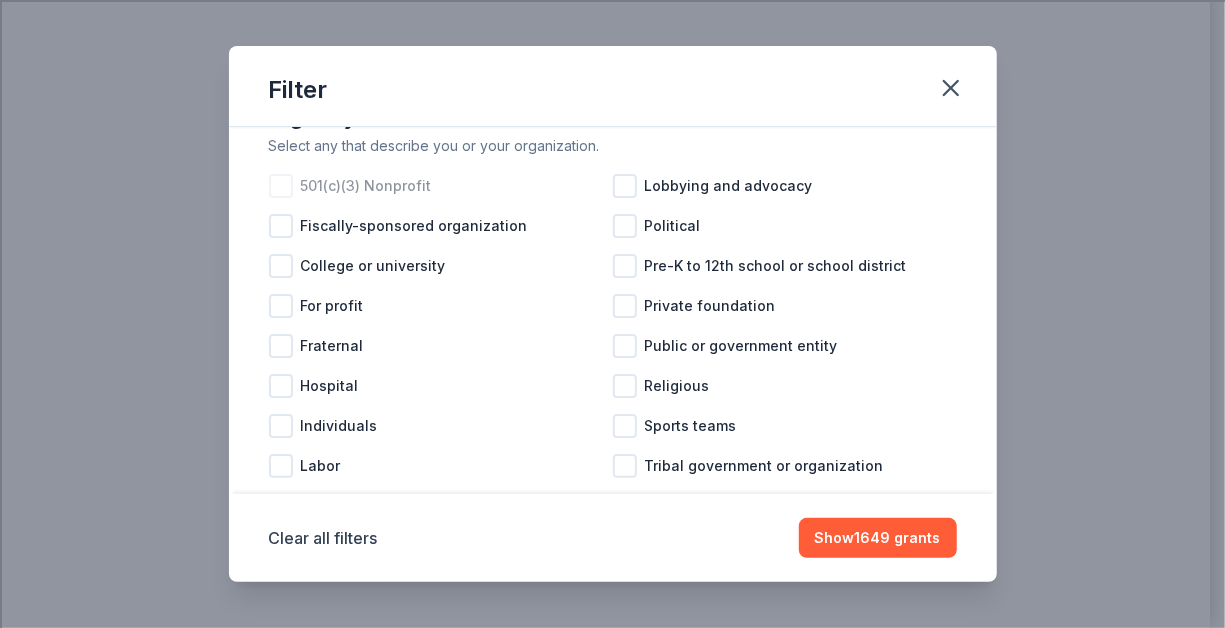 click at bounding box center [281, 186] 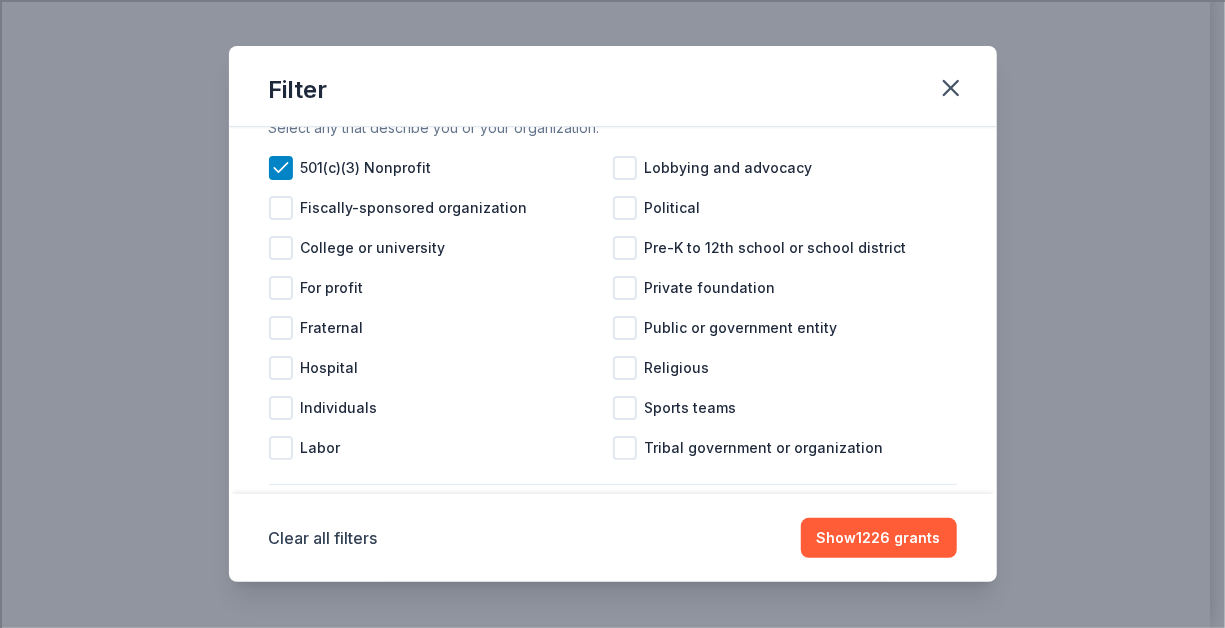 scroll, scrollTop: 239, scrollLeft: 0, axis: vertical 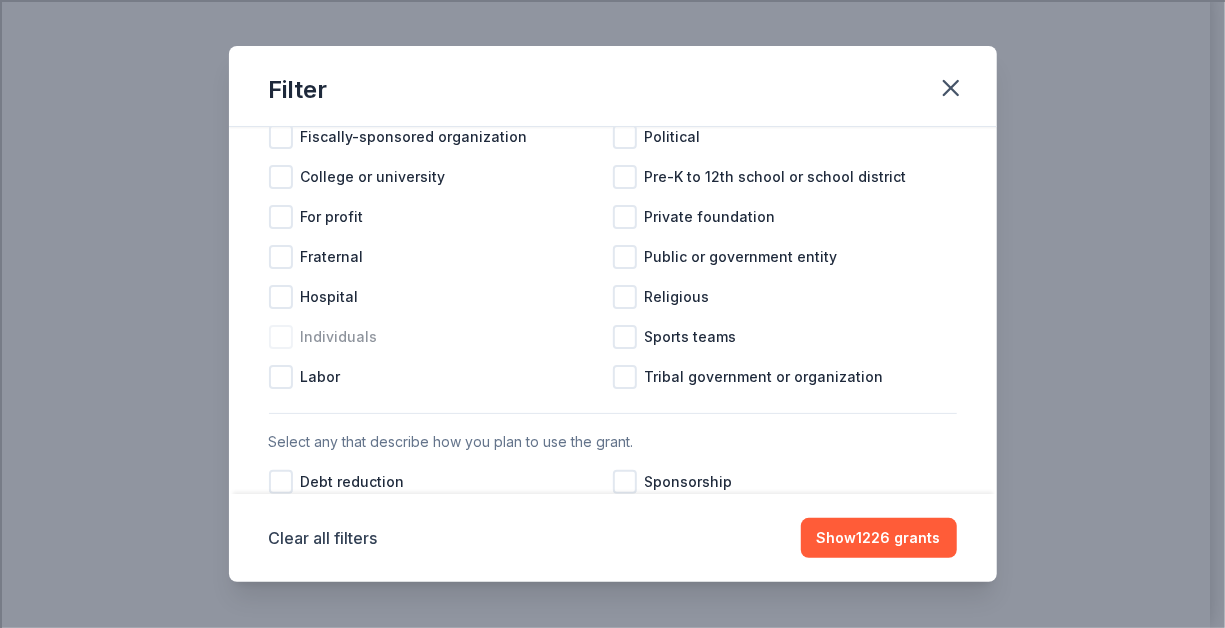 click at bounding box center (281, 337) 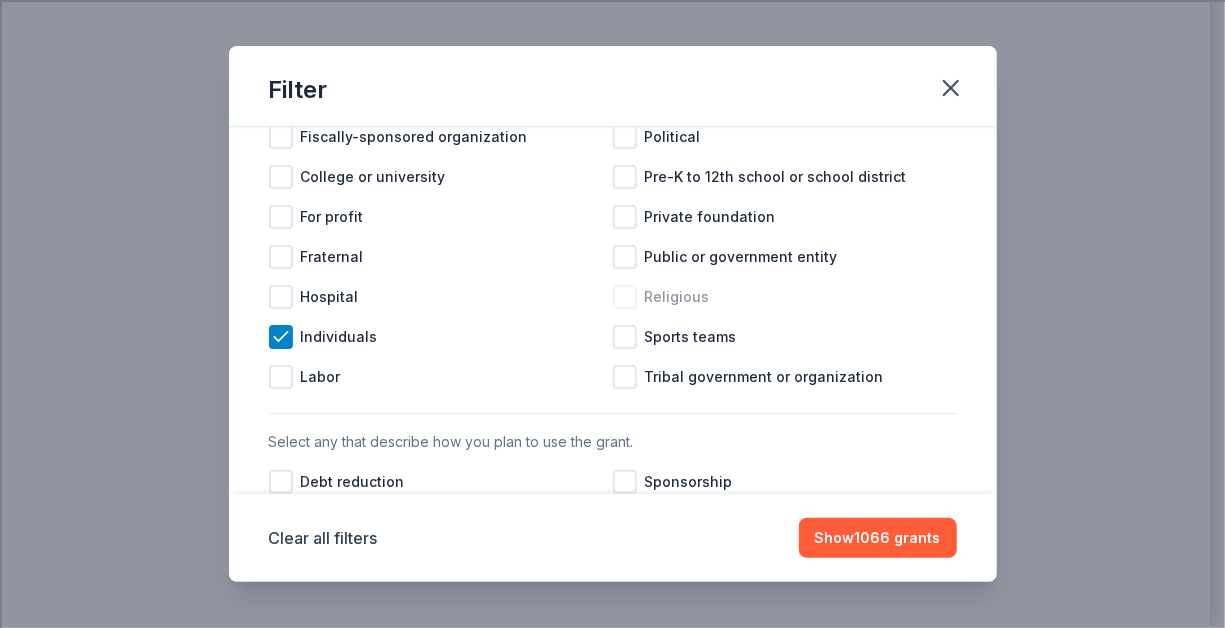 click at bounding box center [625, 297] 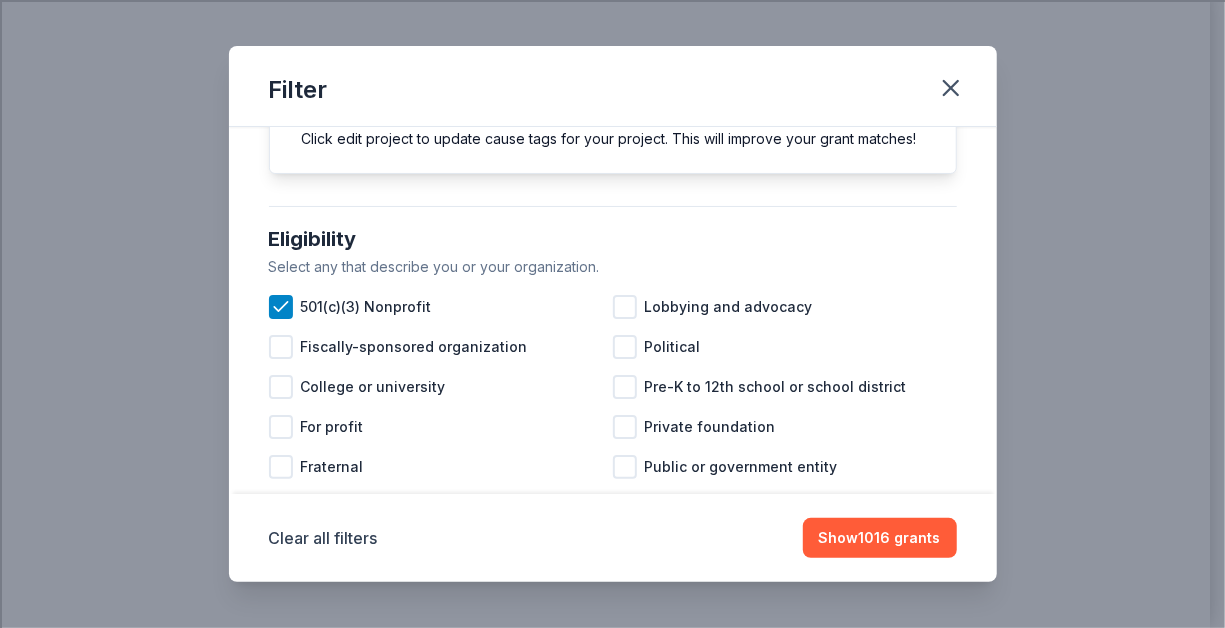 scroll, scrollTop: 100, scrollLeft: 0, axis: vertical 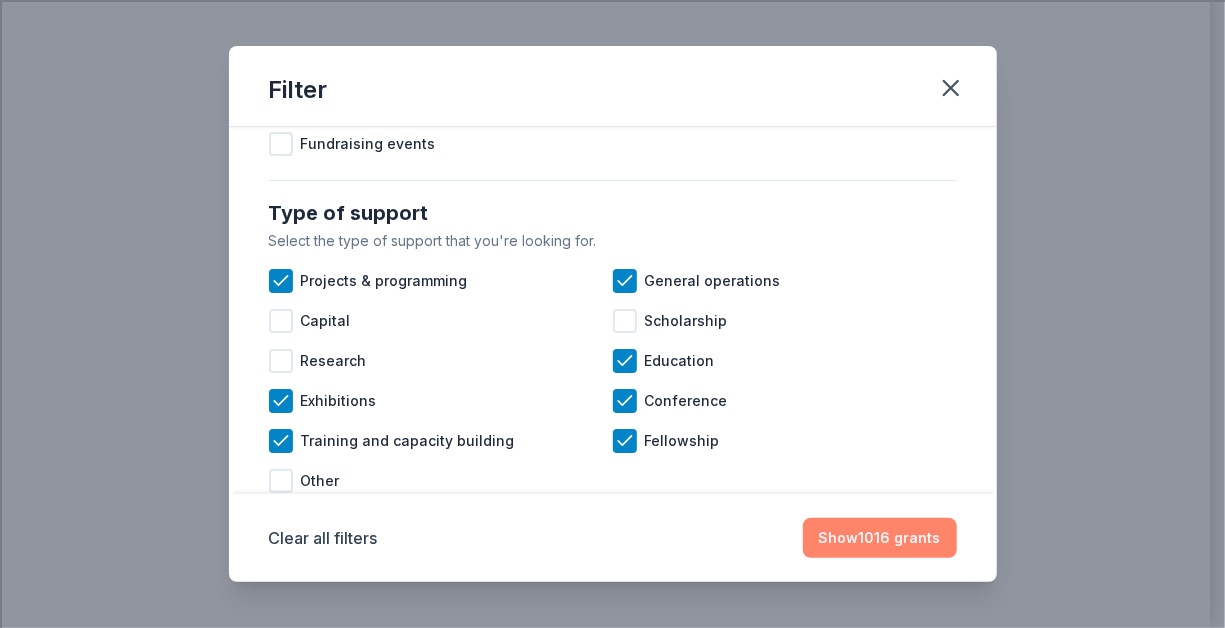 click on "Show  1016   grants" at bounding box center [880, 538] 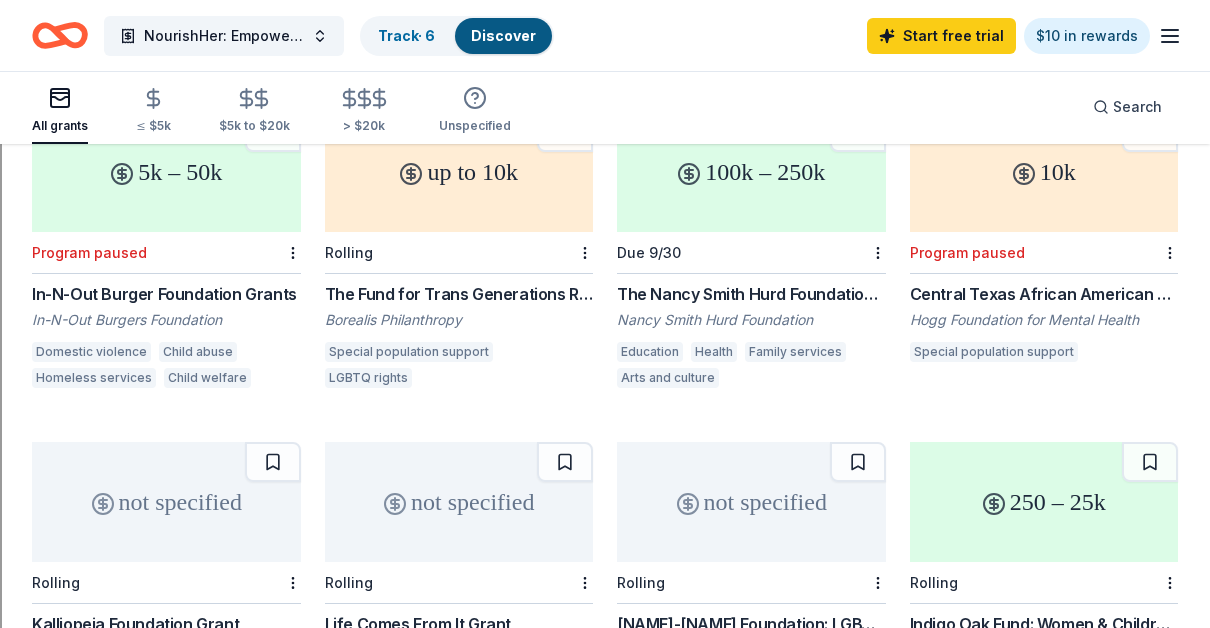 scroll, scrollTop: 1558, scrollLeft: 0, axis: vertical 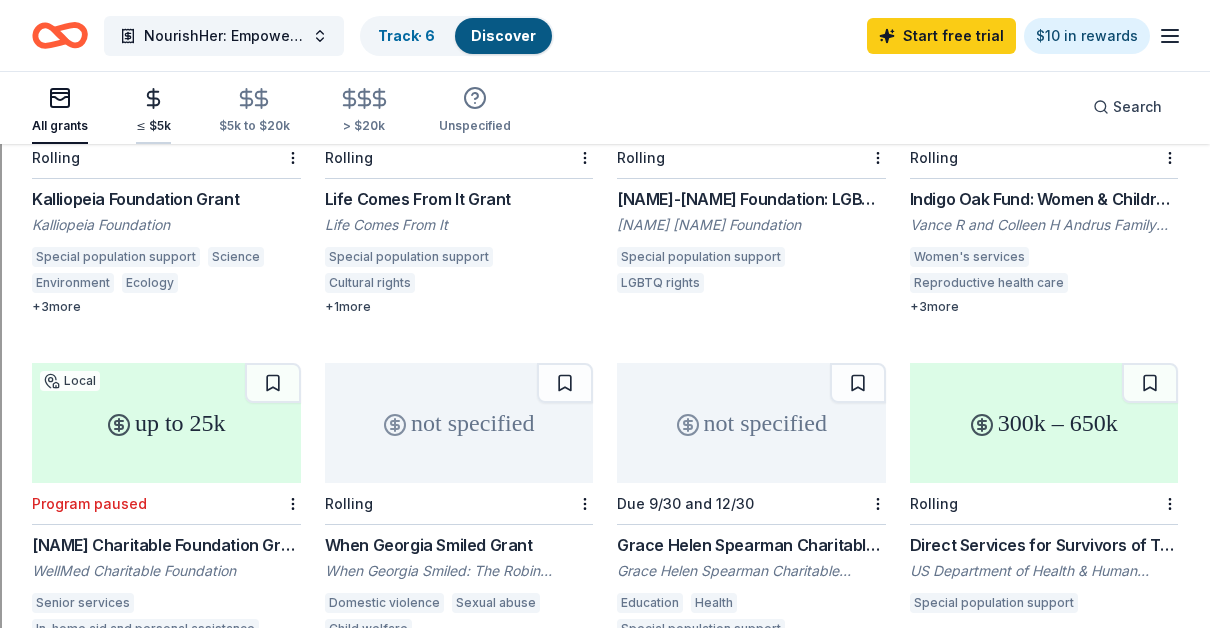 click 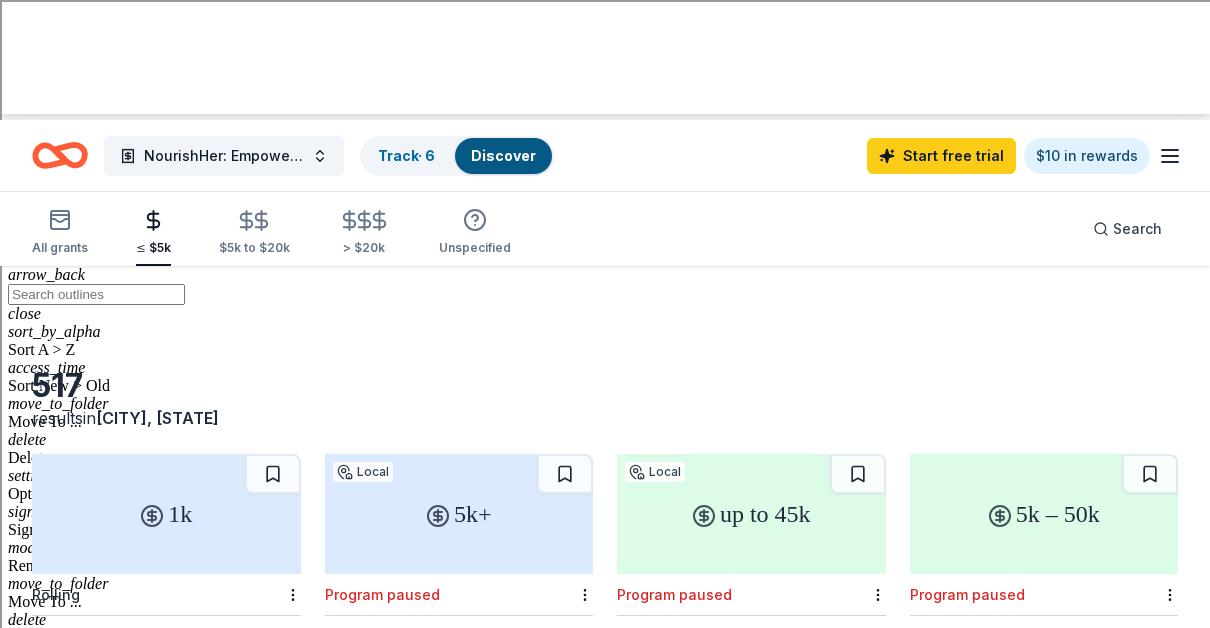 scroll, scrollTop: 515, scrollLeft: 0, axis: vertical 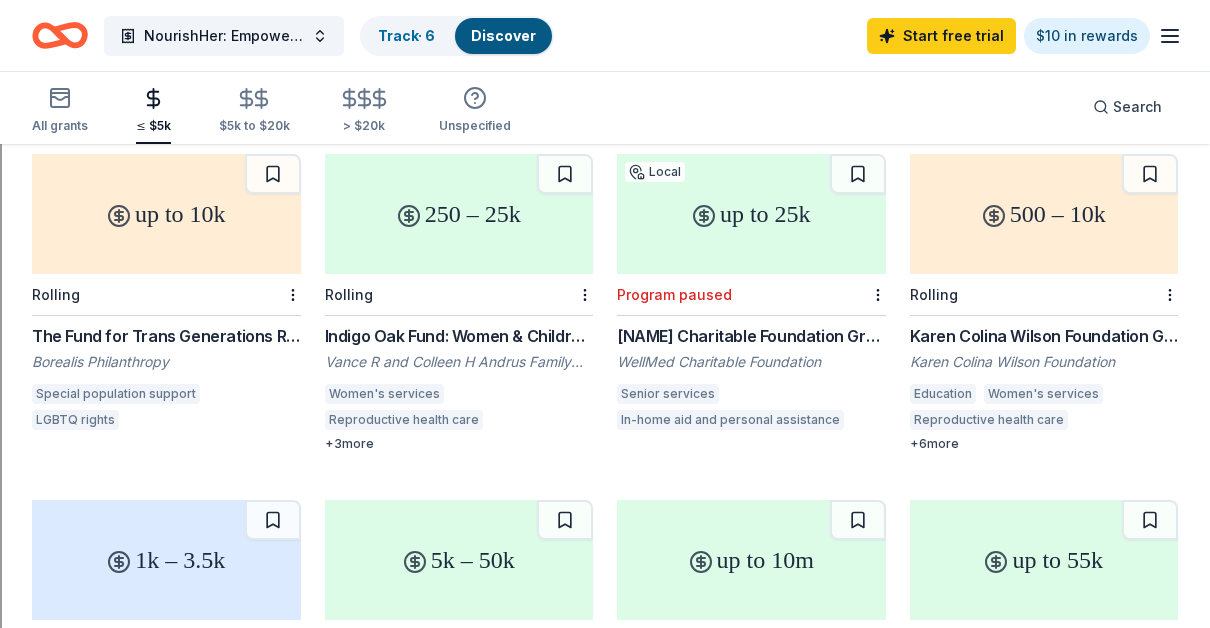 click on "Emergency Relief Grant Program" at bounding box center (751, 1028) 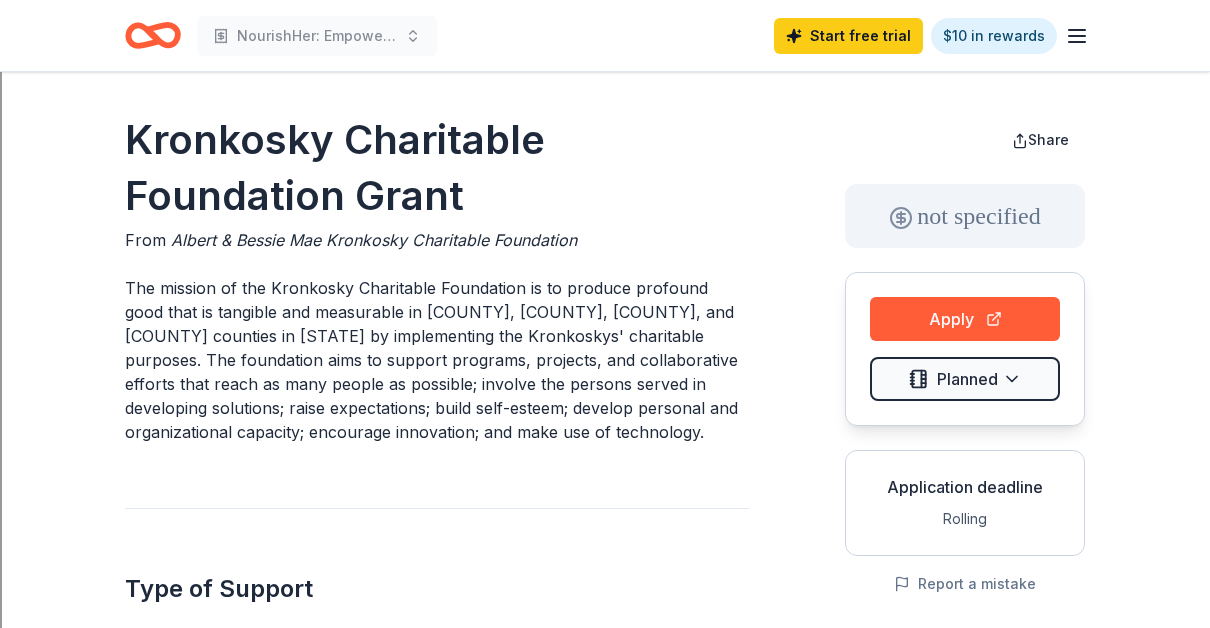 scroll, scrollTop: 0, scrollLeft: 0, axis: both 